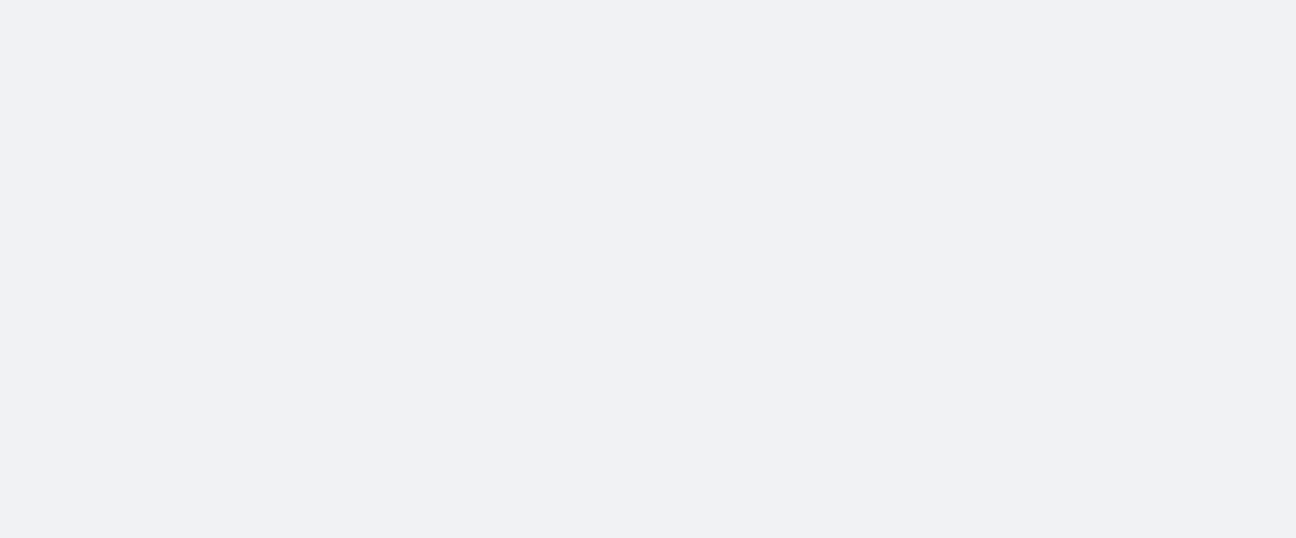 scroll, scrollTop: 0, scrollLeft: 0, axis: both 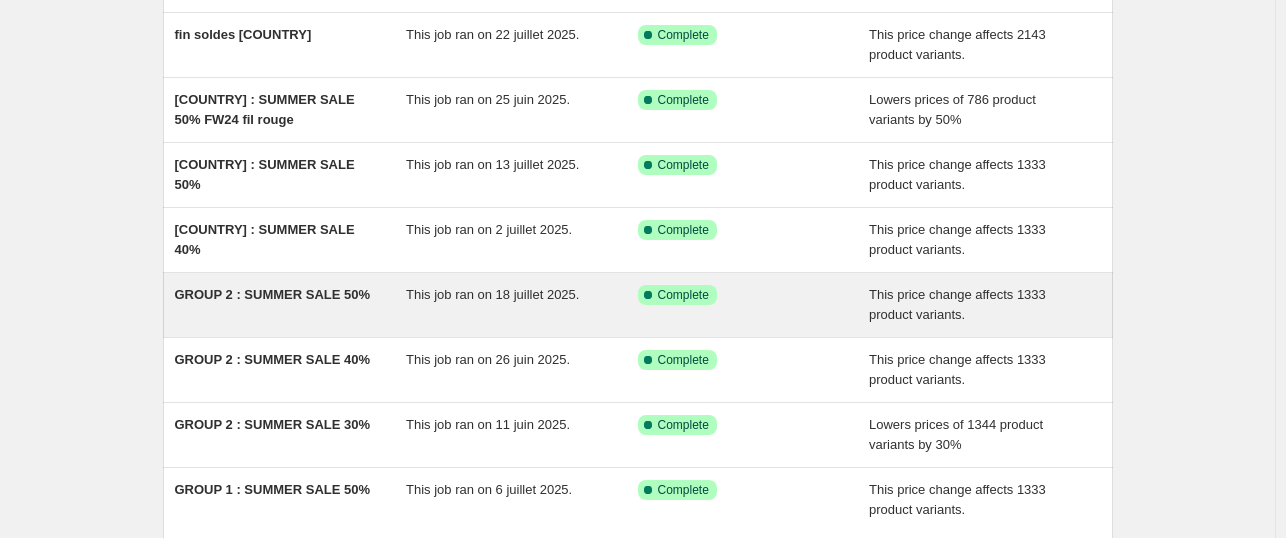 click on "GROUP 2 : SUMMER SALE 50%" at bounding box center [291, 305] 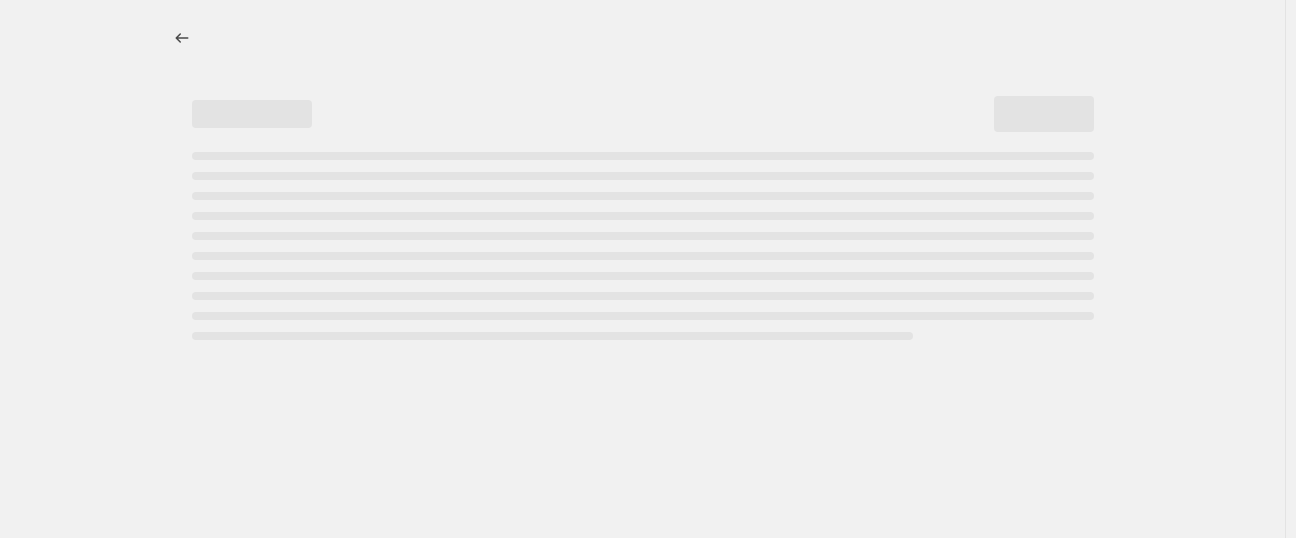 select on "pcap" 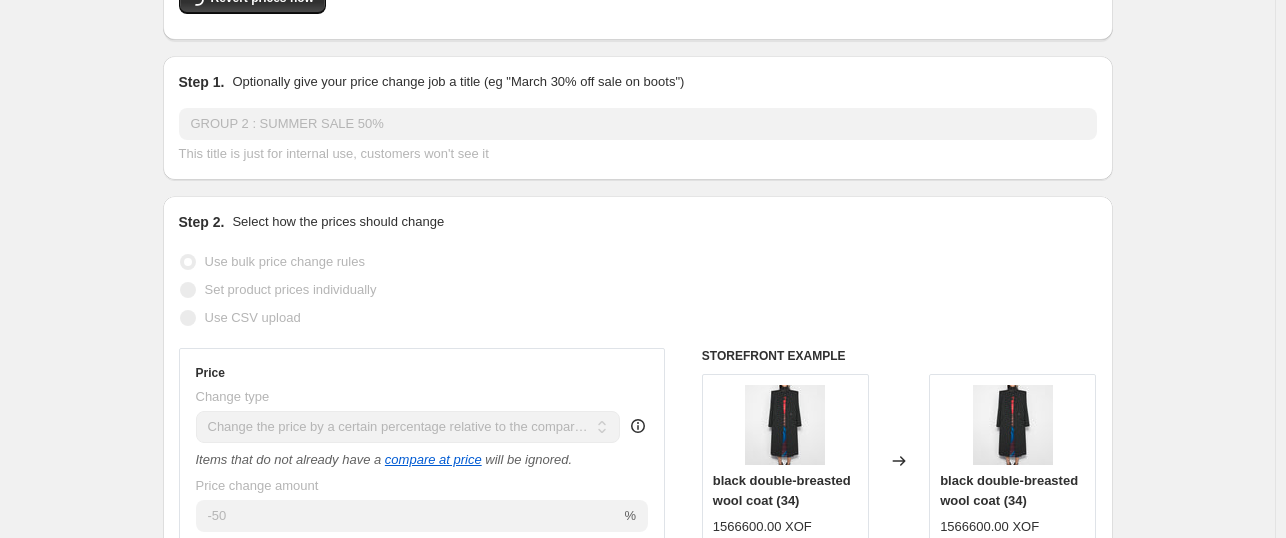 scroll, scrollTop: 0, scrollLeft: 0, axis: both 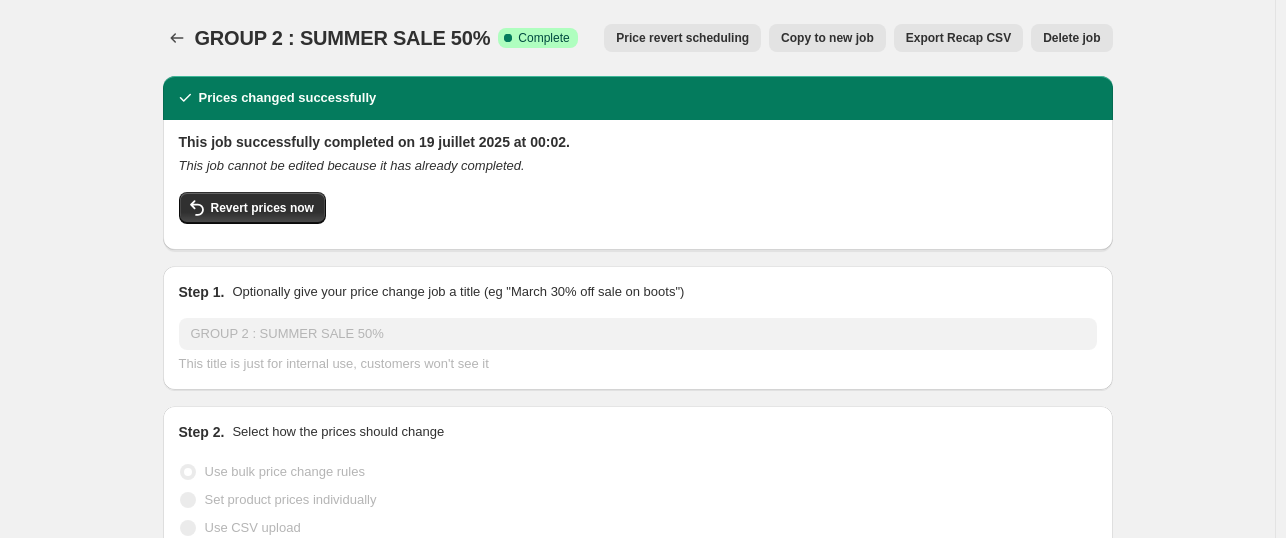 click on "Export Recap CSV" at bounding box center (958, 38) 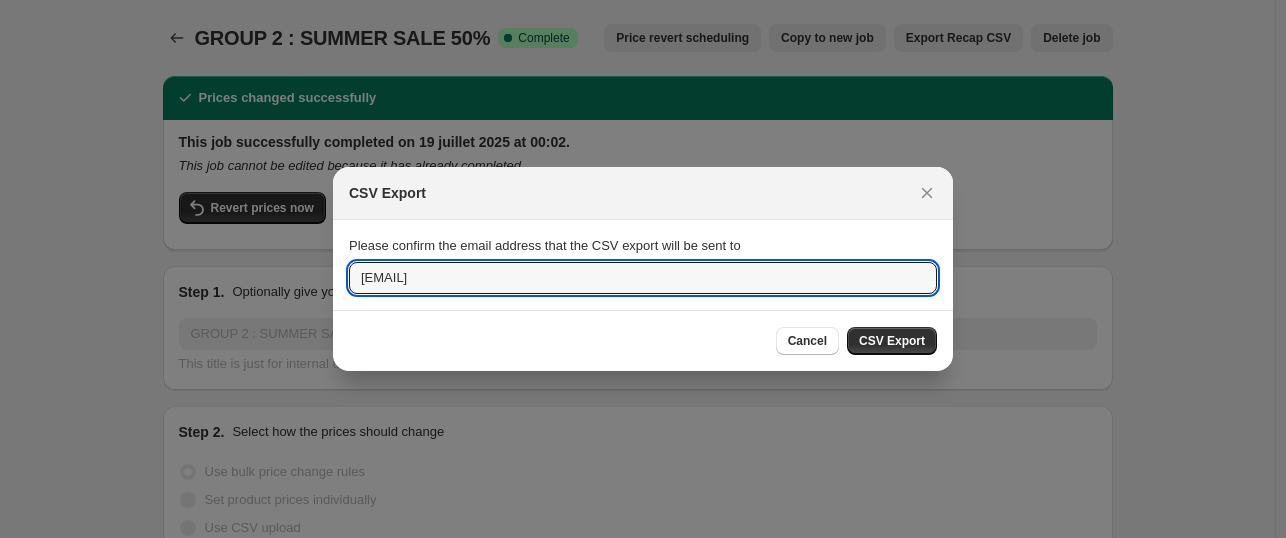 drag, startPoint x: 699, startPoint y: 280, endPoint x: 292, endPoint y: 292, distance: 407.17688 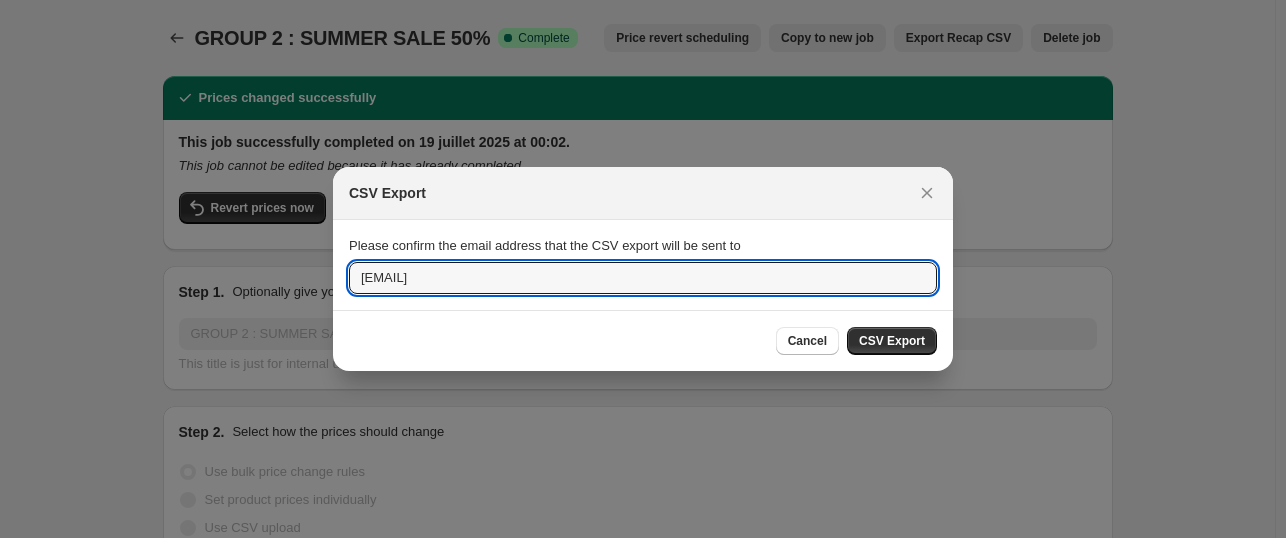 type on "[EMAIL]" 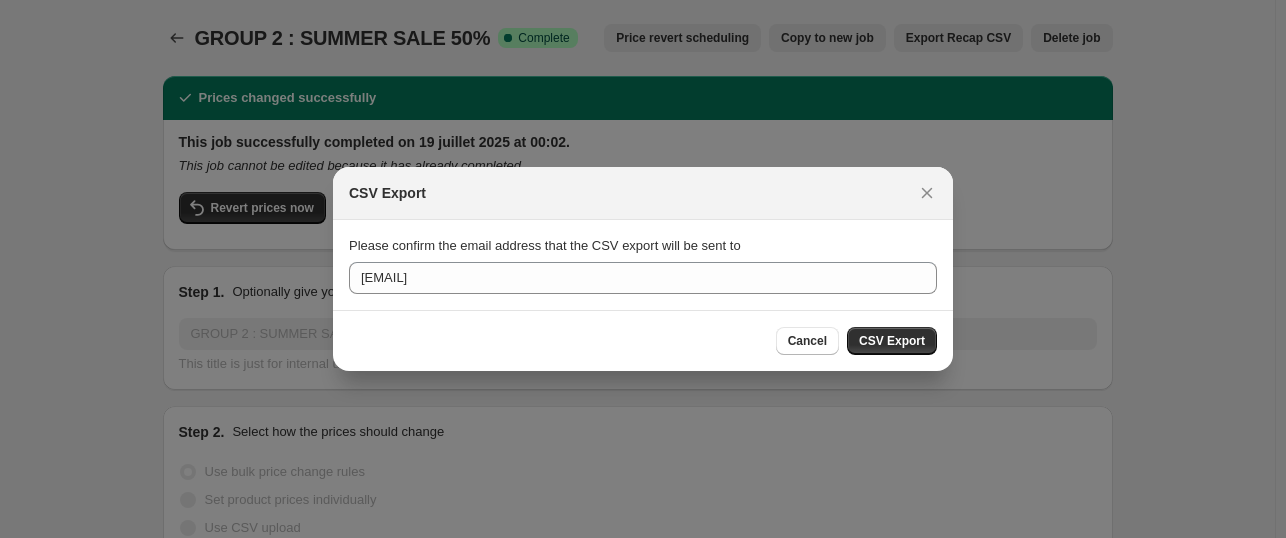 drag, startPoint x: 847, startPoint y: 268, endPoint x: 832, endPoint y: 185, distance: 84.34453 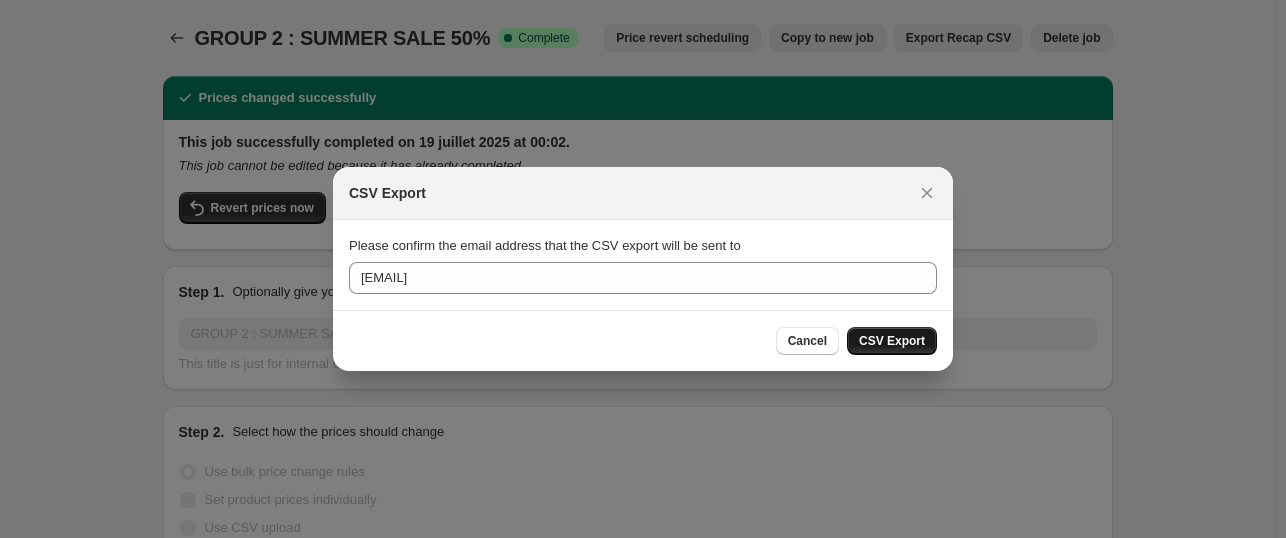 click on "CSV Export" at bounding box center (892, 341) 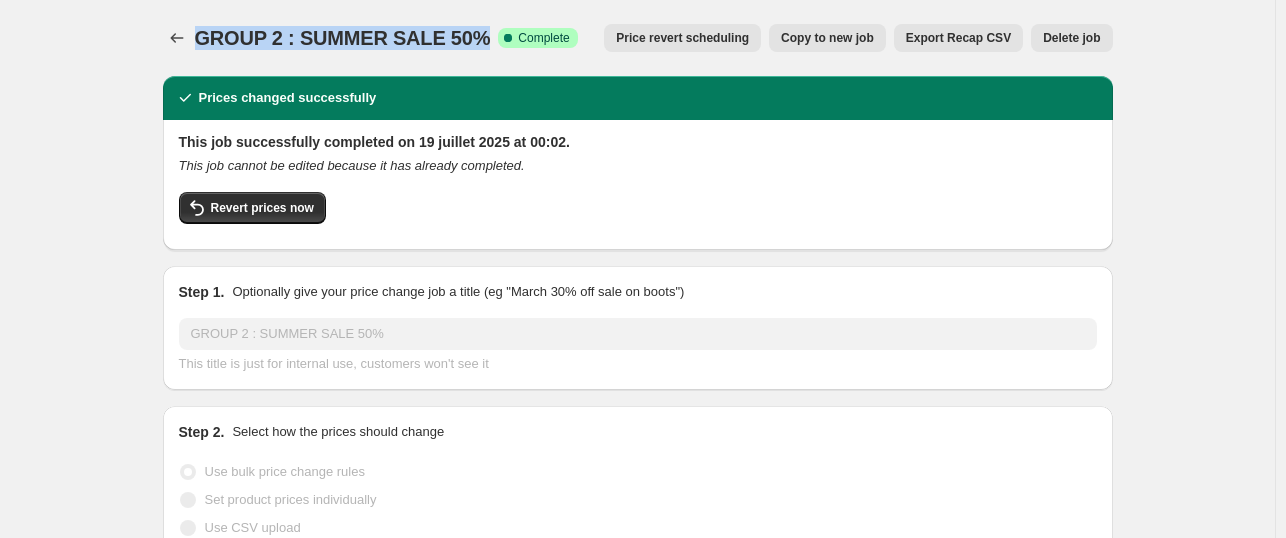 drag, startPoint x: 200, startPoint y: 35, endPoint x: 481, endPoint y: 35, distance: 281 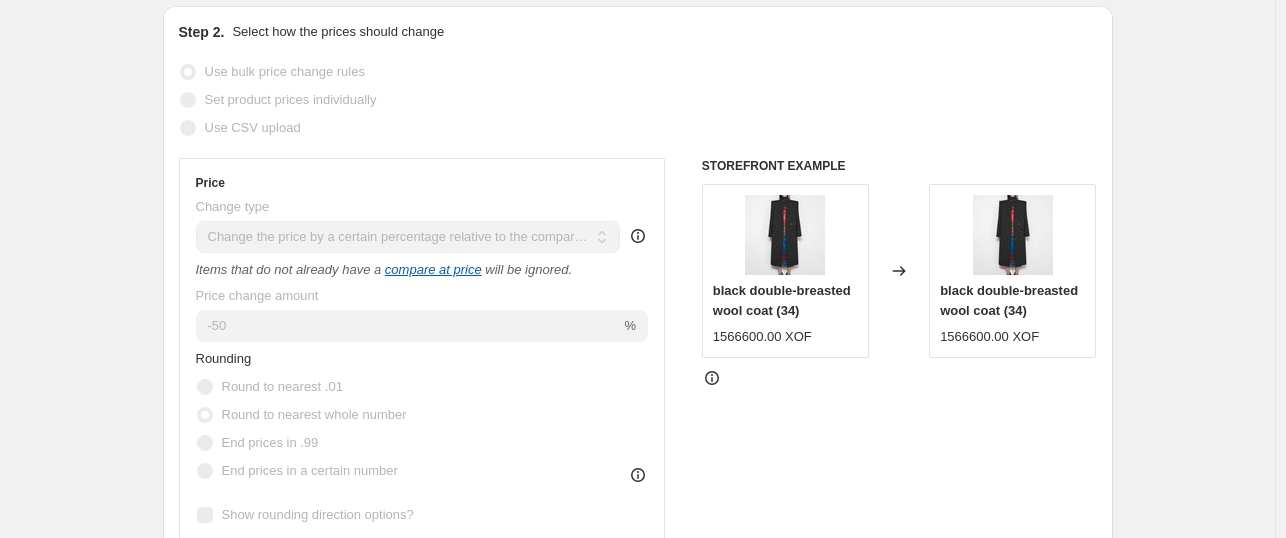 scroll, scrollTop: 0, scrollLeft: 0, axis: both 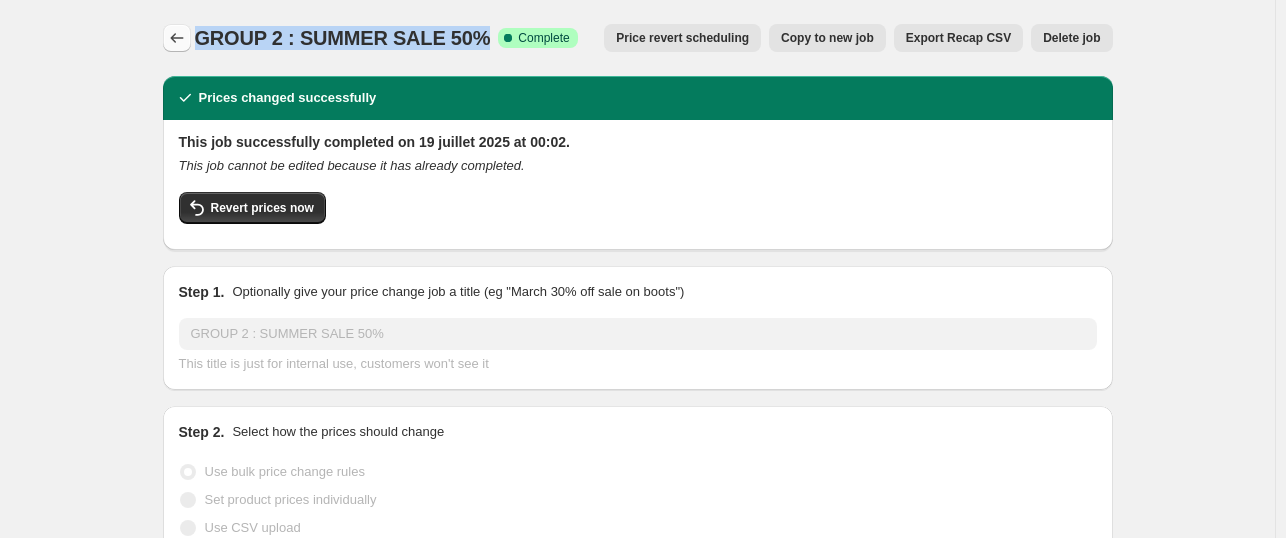click 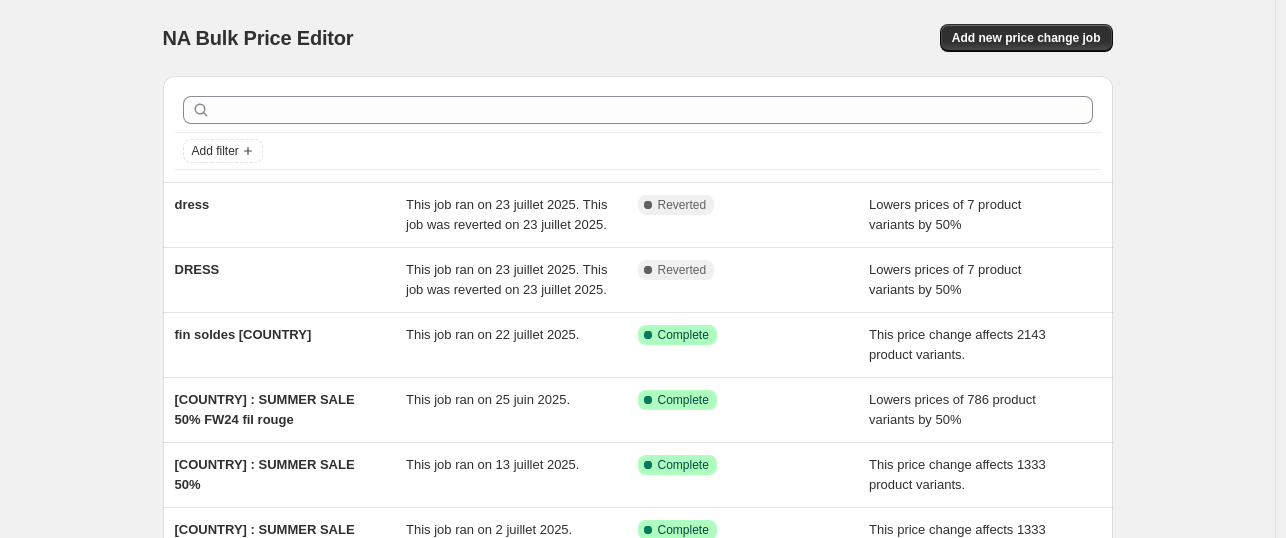 scroll, scrollTop: 100, scrollLeft: 0, axis: vertical 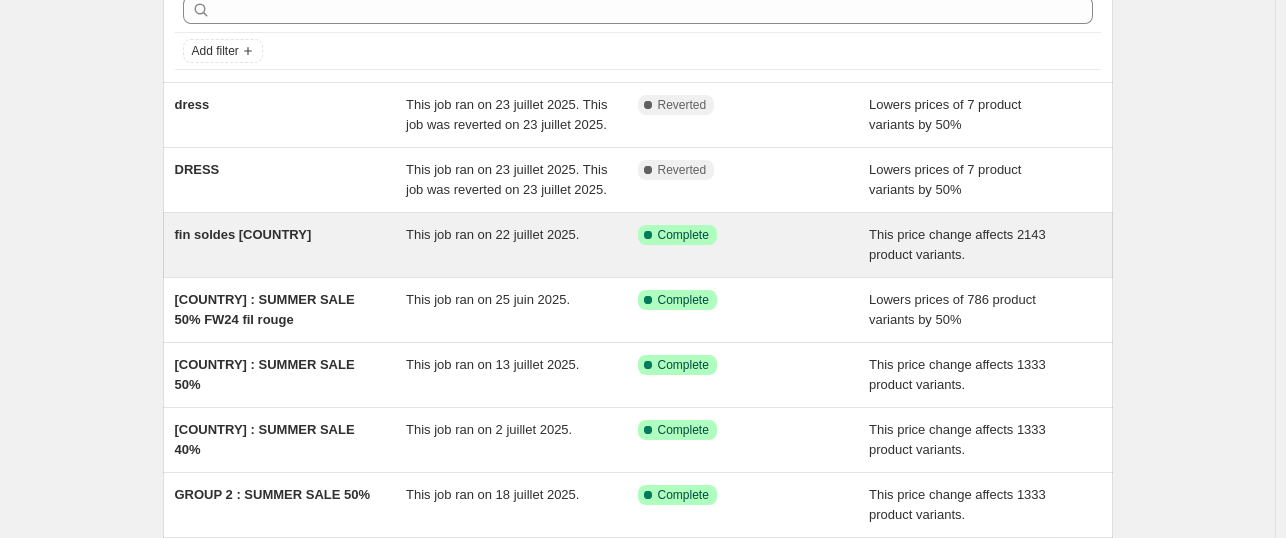 click on "Success Complete Complete" at bounding box center (739, 235) 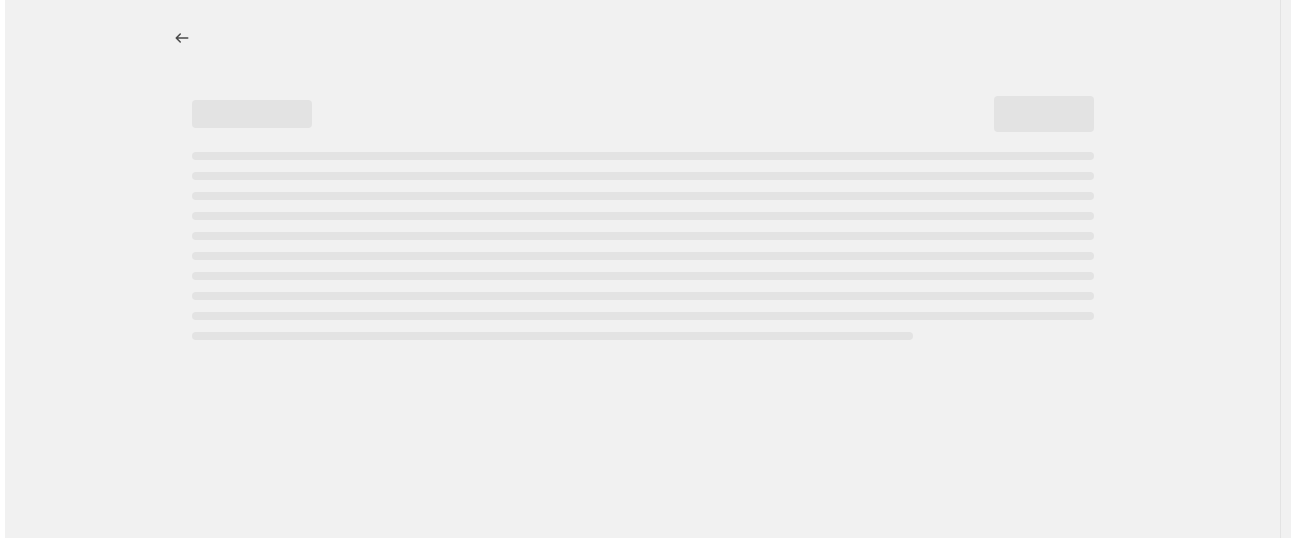 scroll, scrollTop: 0, scrollLeft: 0, axis: both 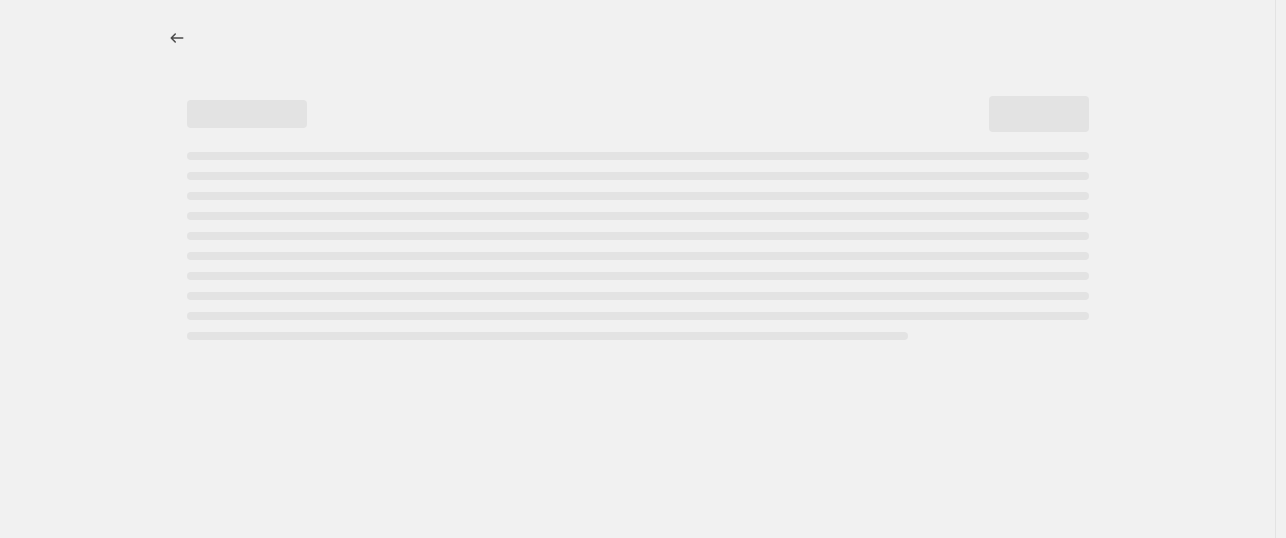select on "ecap" 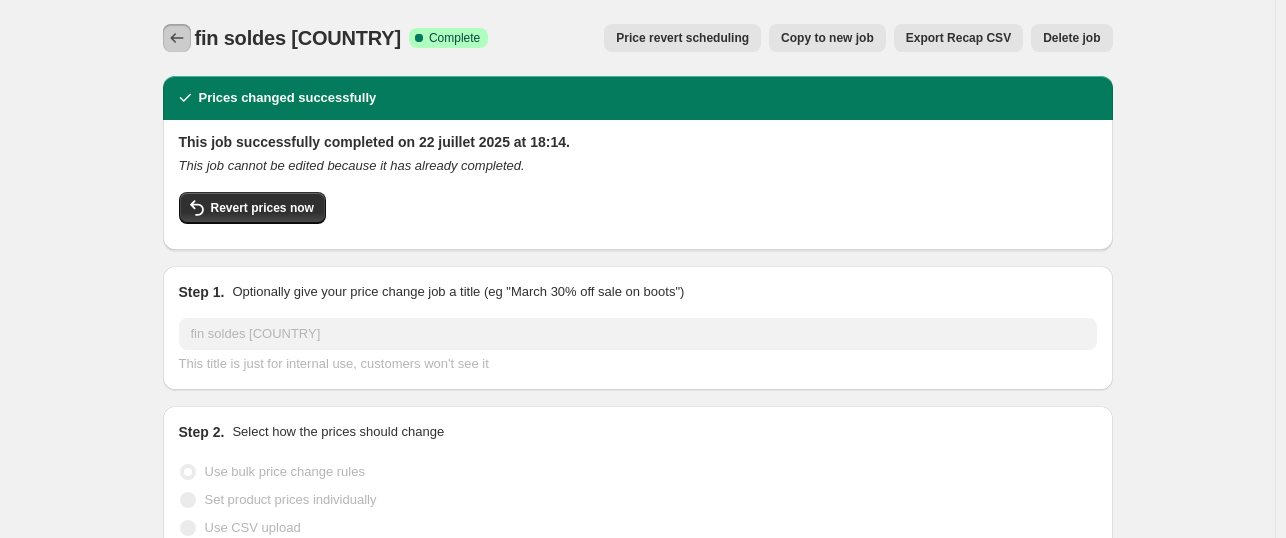 click at bounding box center (177, 38) 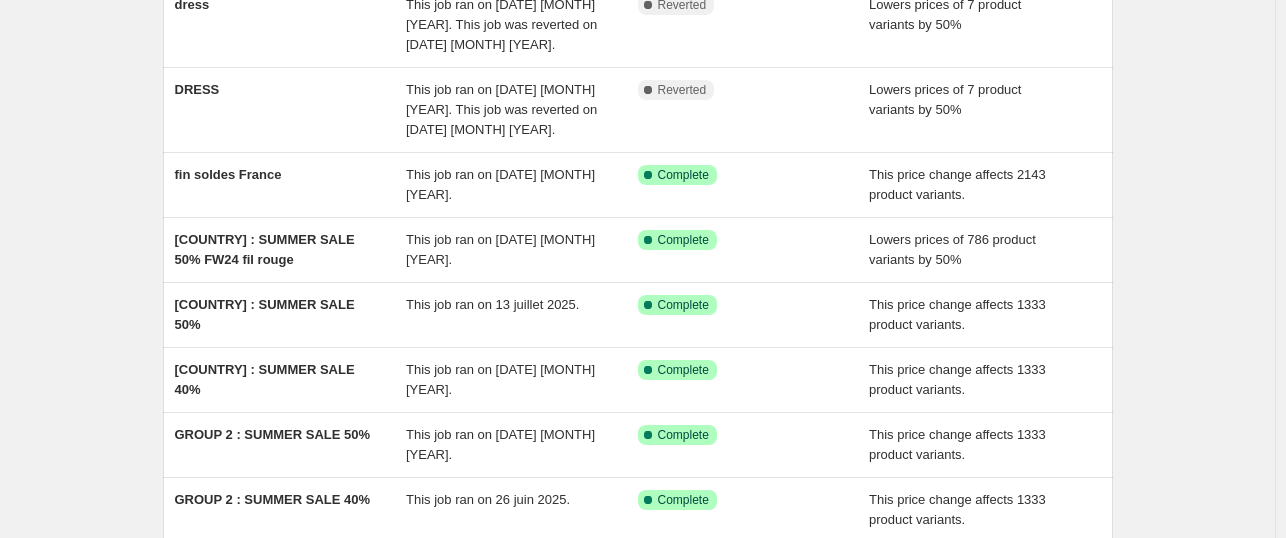 scroll, scrollTop: 300, scrollLeft: 0, axis: vertical 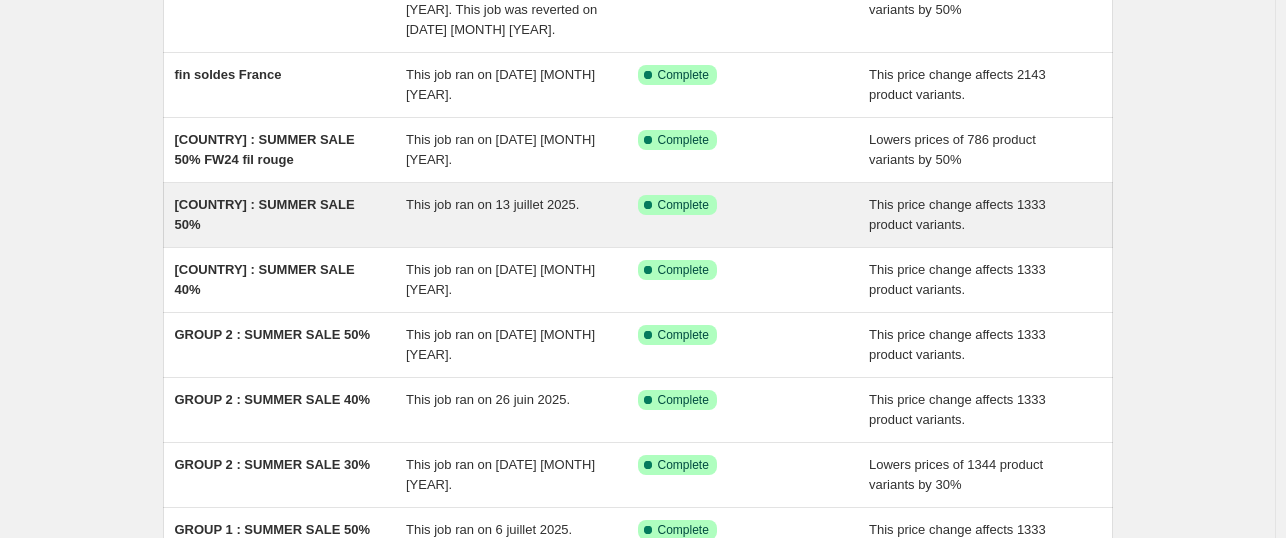 click on "[COUNTRY] : SUMMER SALE 50%" at bounding box center (265, 214) 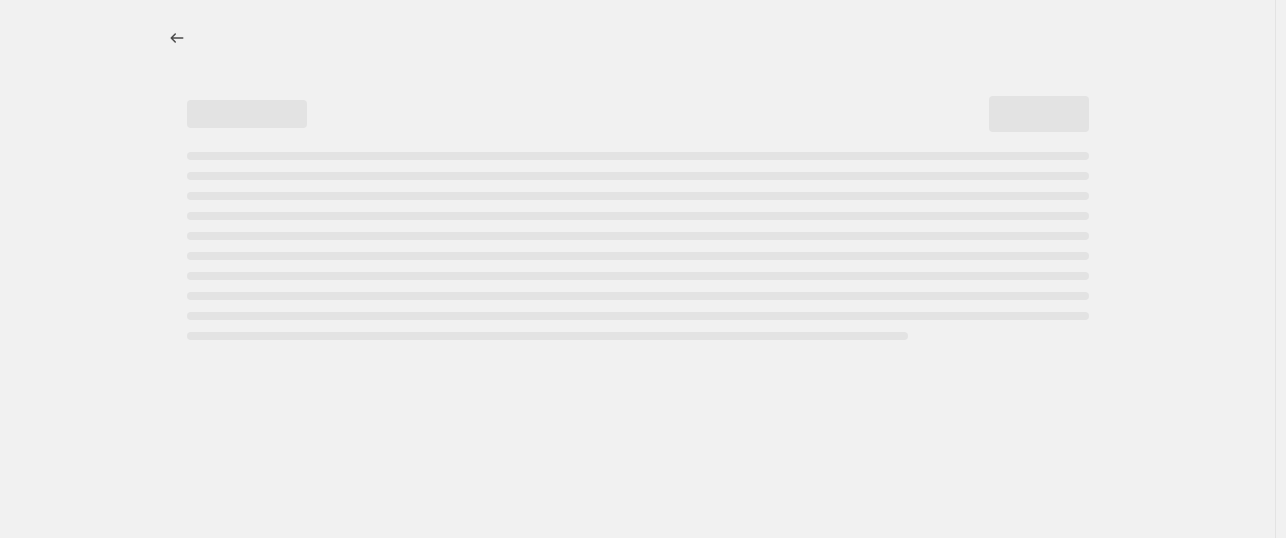 scroll, scrollTop: 0, scrollLeft: 0, axis: both 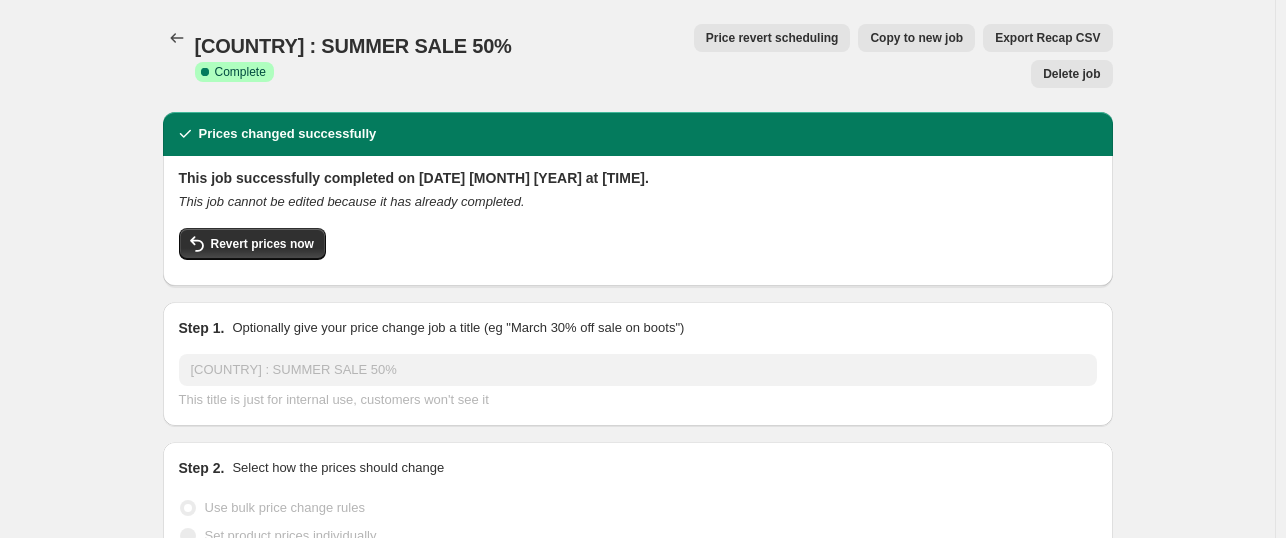 click on "Export Recap CSV" at bounding box center [1047, 38] 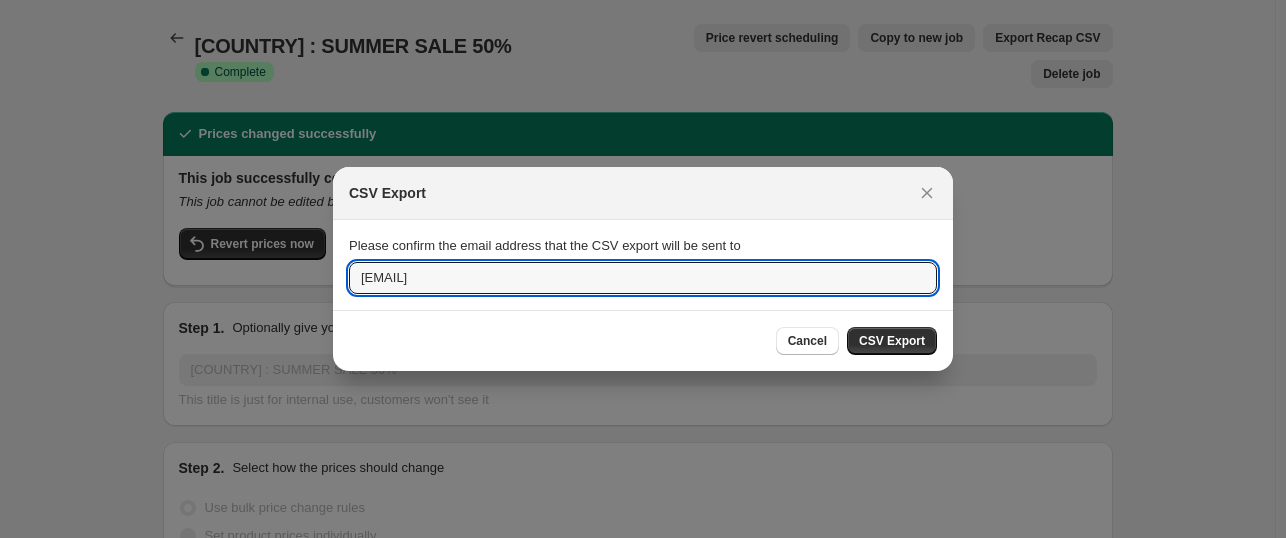 drag, startPoint x: 576, startPoint y: 277, endPoint x: 292, endPoint y: 265, distance: 284.25342 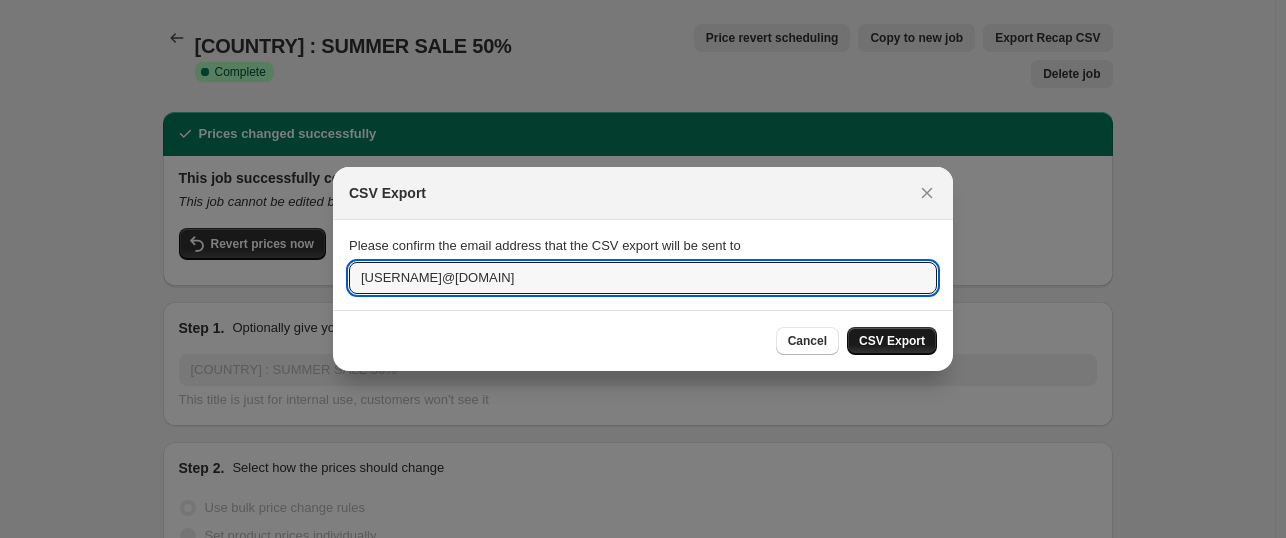 type on "[EMAIL]" 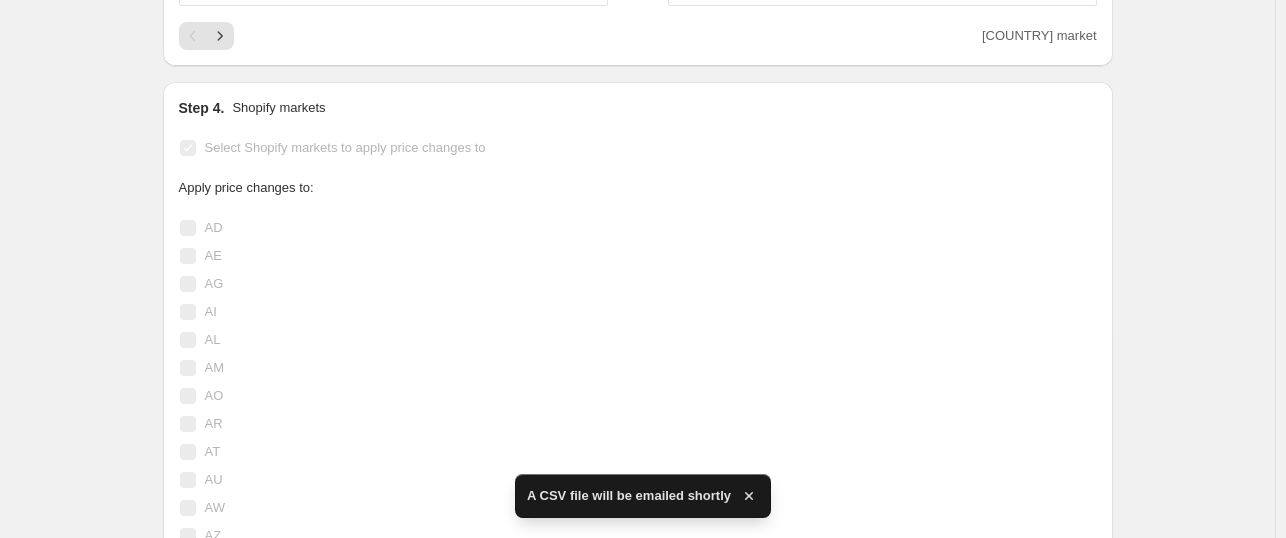 scroll, scrollTop: 1600, scrollLeft: 0, axis: vertical 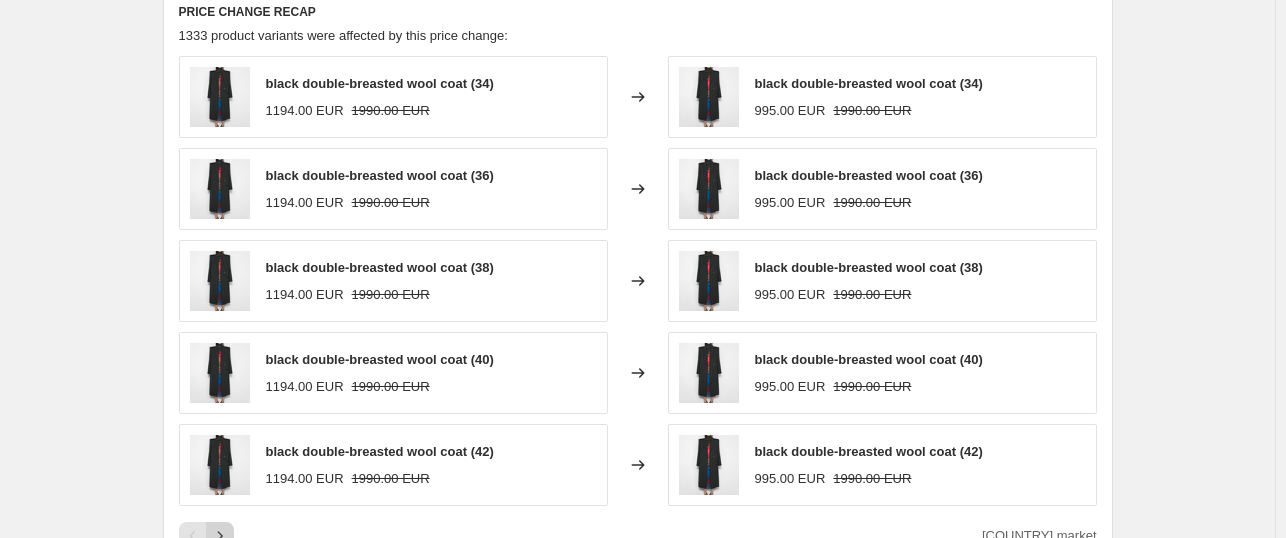 click 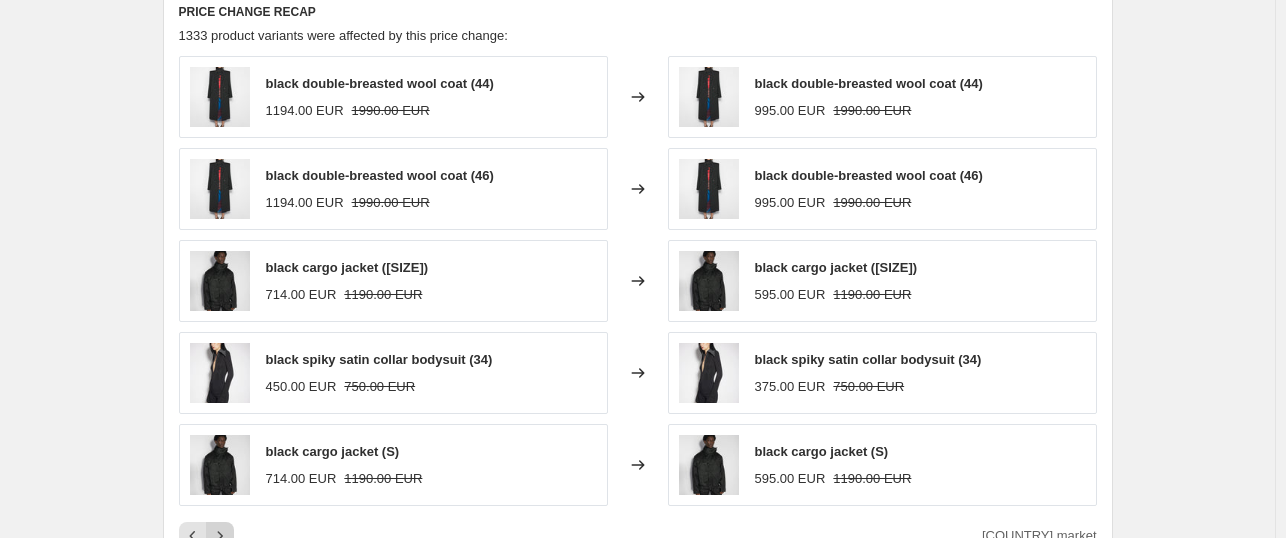 click 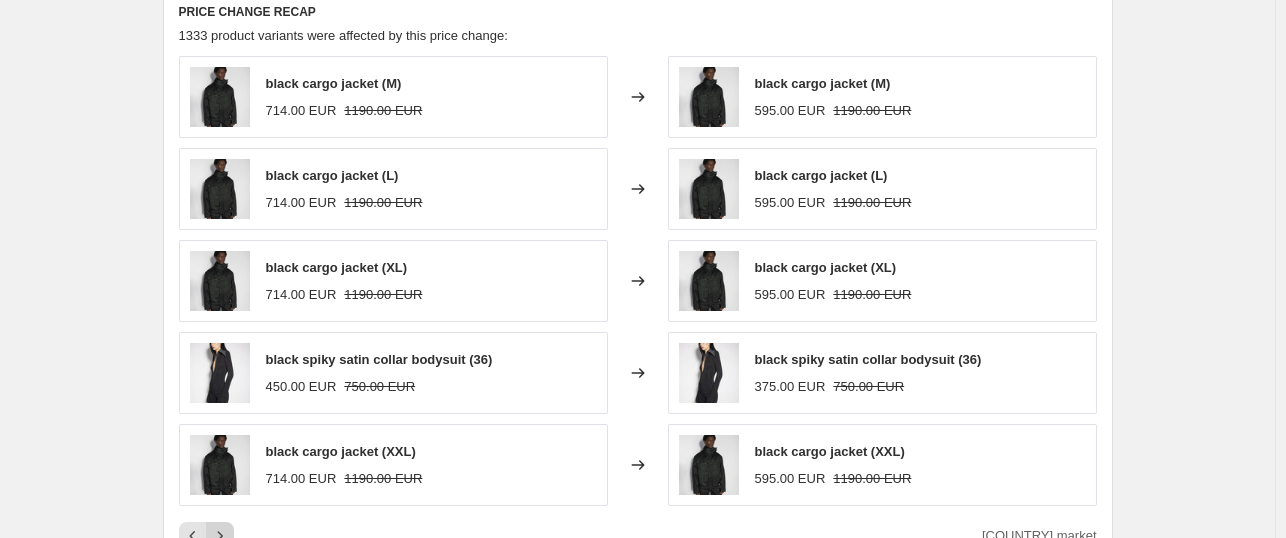 click 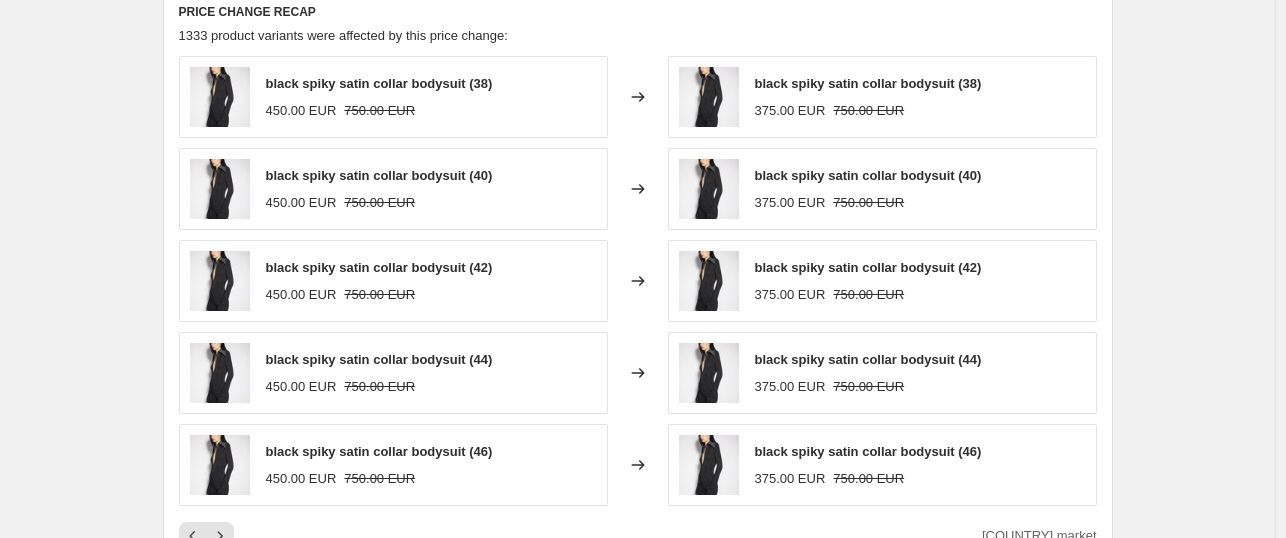 scroll, scrollTop: 1400, scrollLeft: 0, axis: vertical 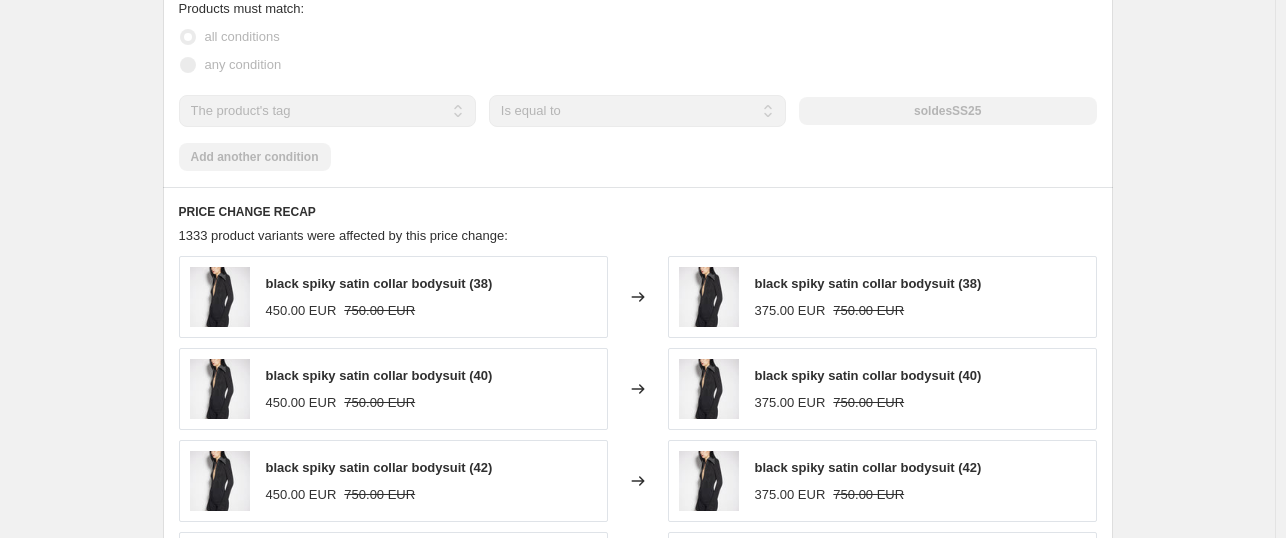 click on "black spiky satin collar bodysuit (38)" at bounding box center (379, 283) 